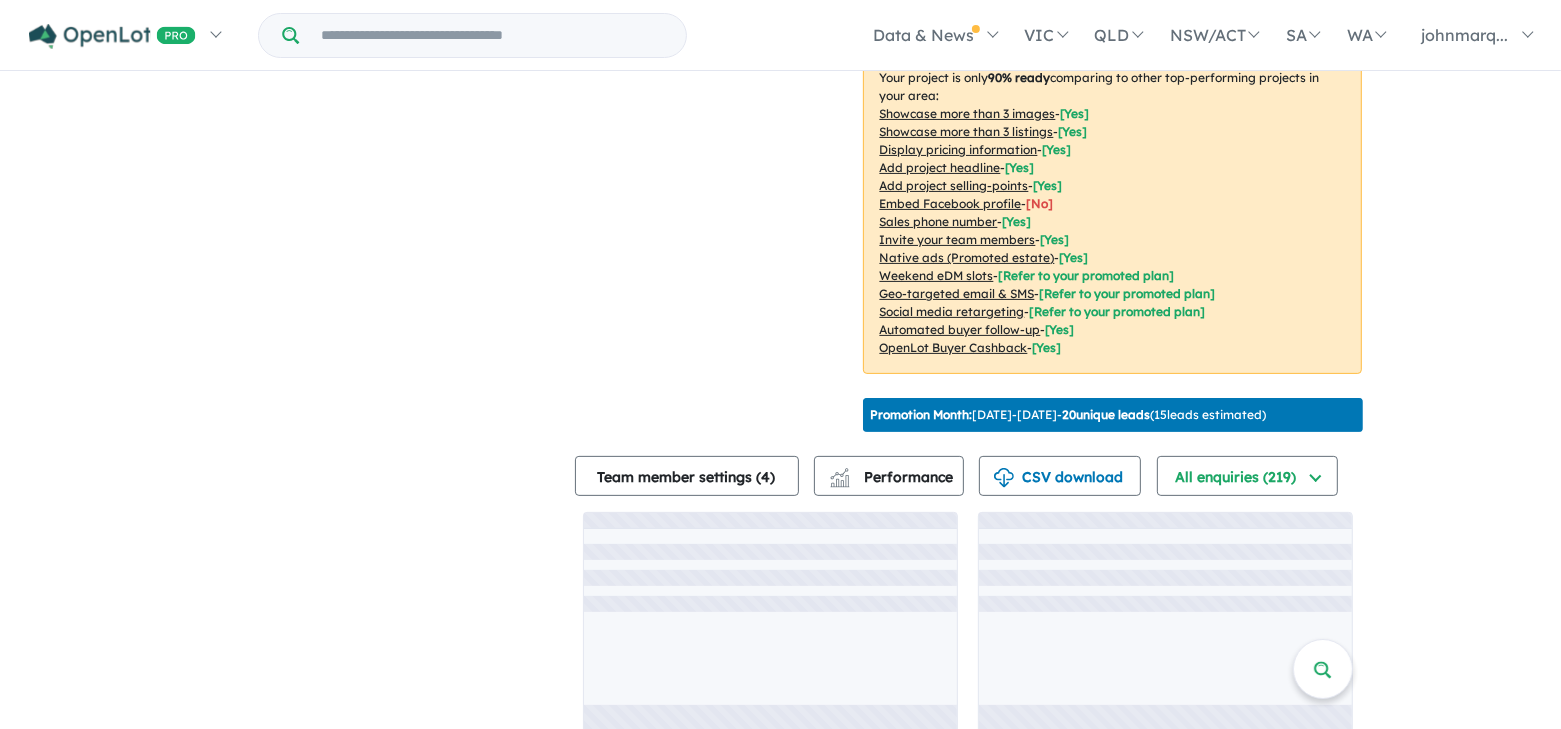 scroll, scrollTop: 3, scrollLeft: 0, axis: vertical 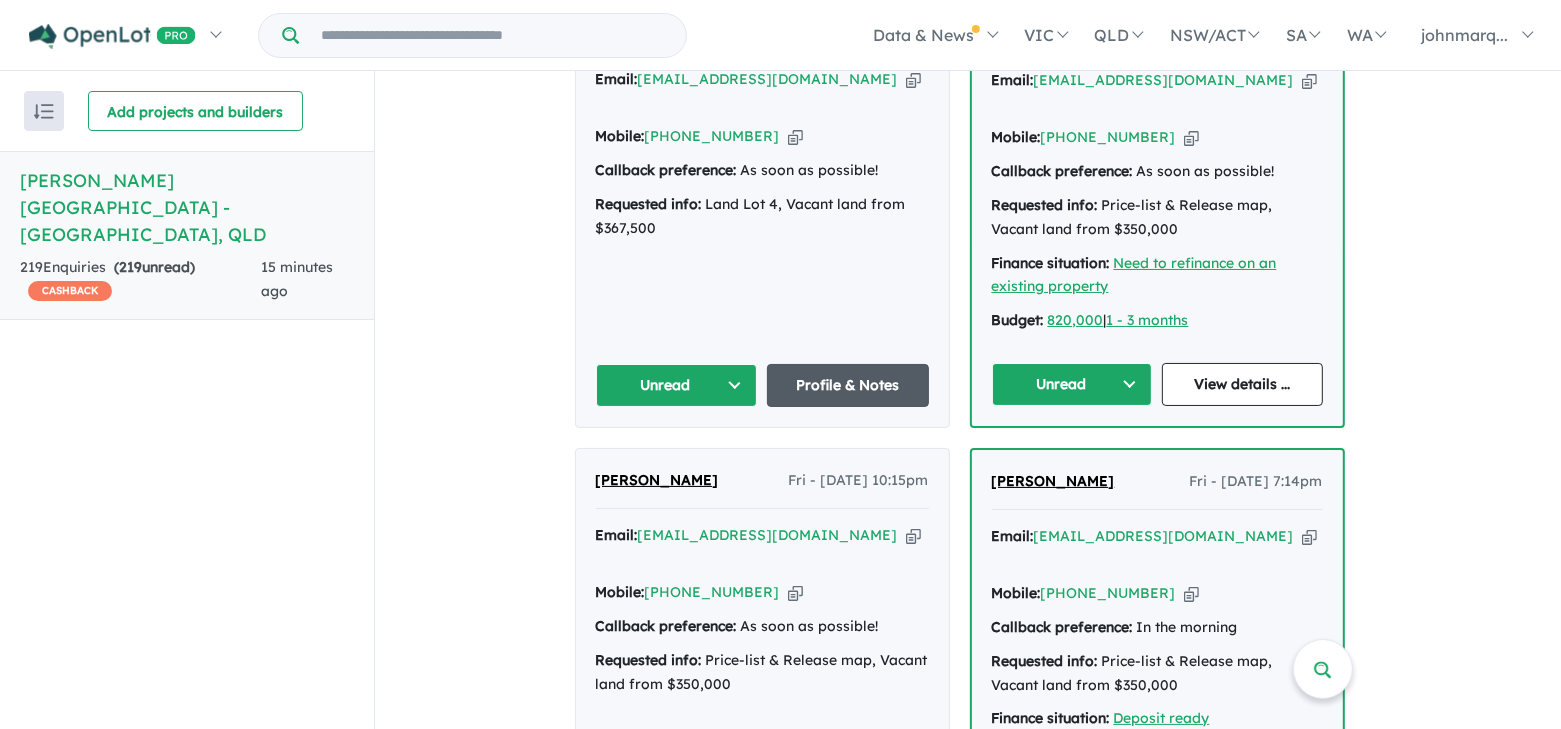 click on "Profile & Notes" at bounding box center [848, 385] 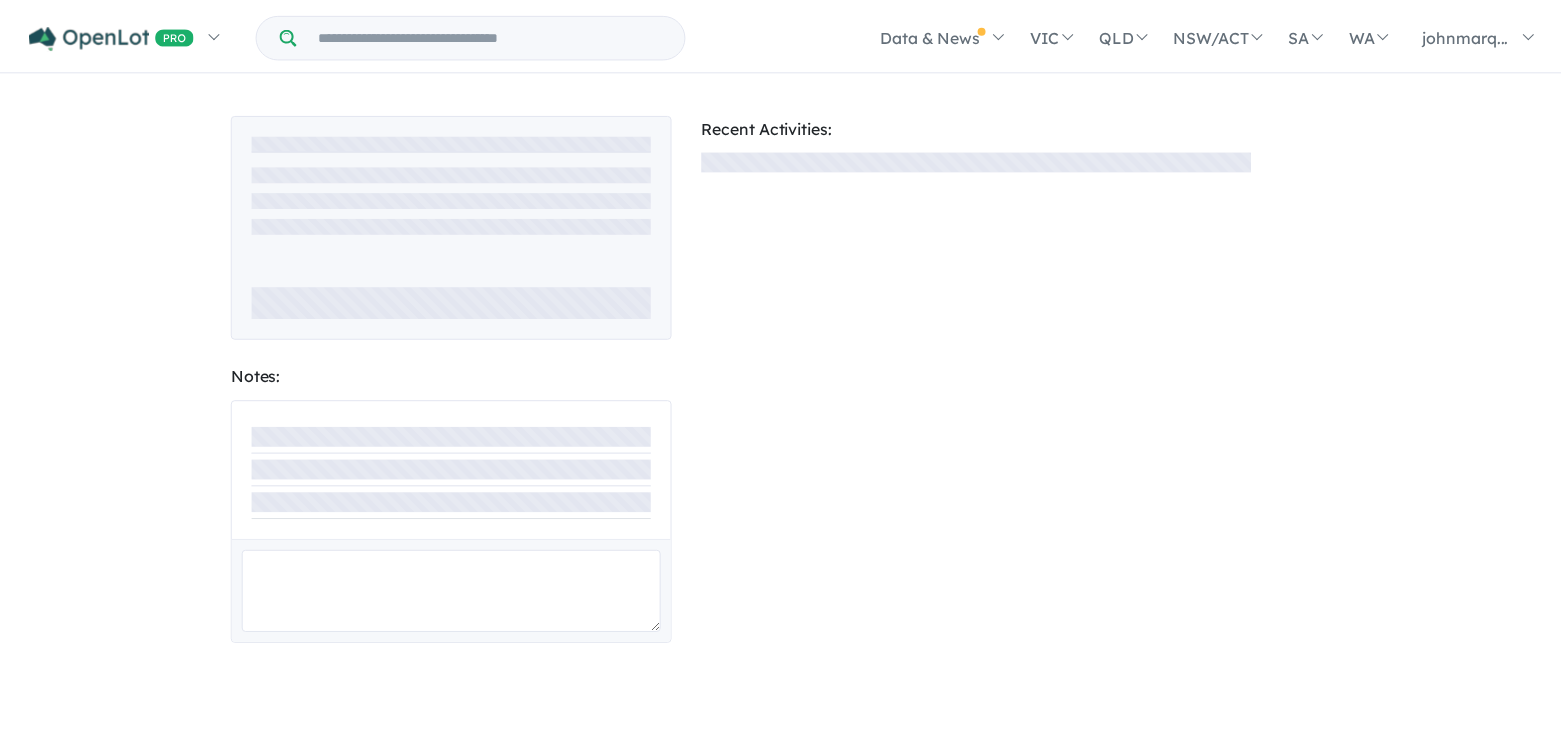 scroll, scrollTop: 0, scrollLeft: 0, axis: both 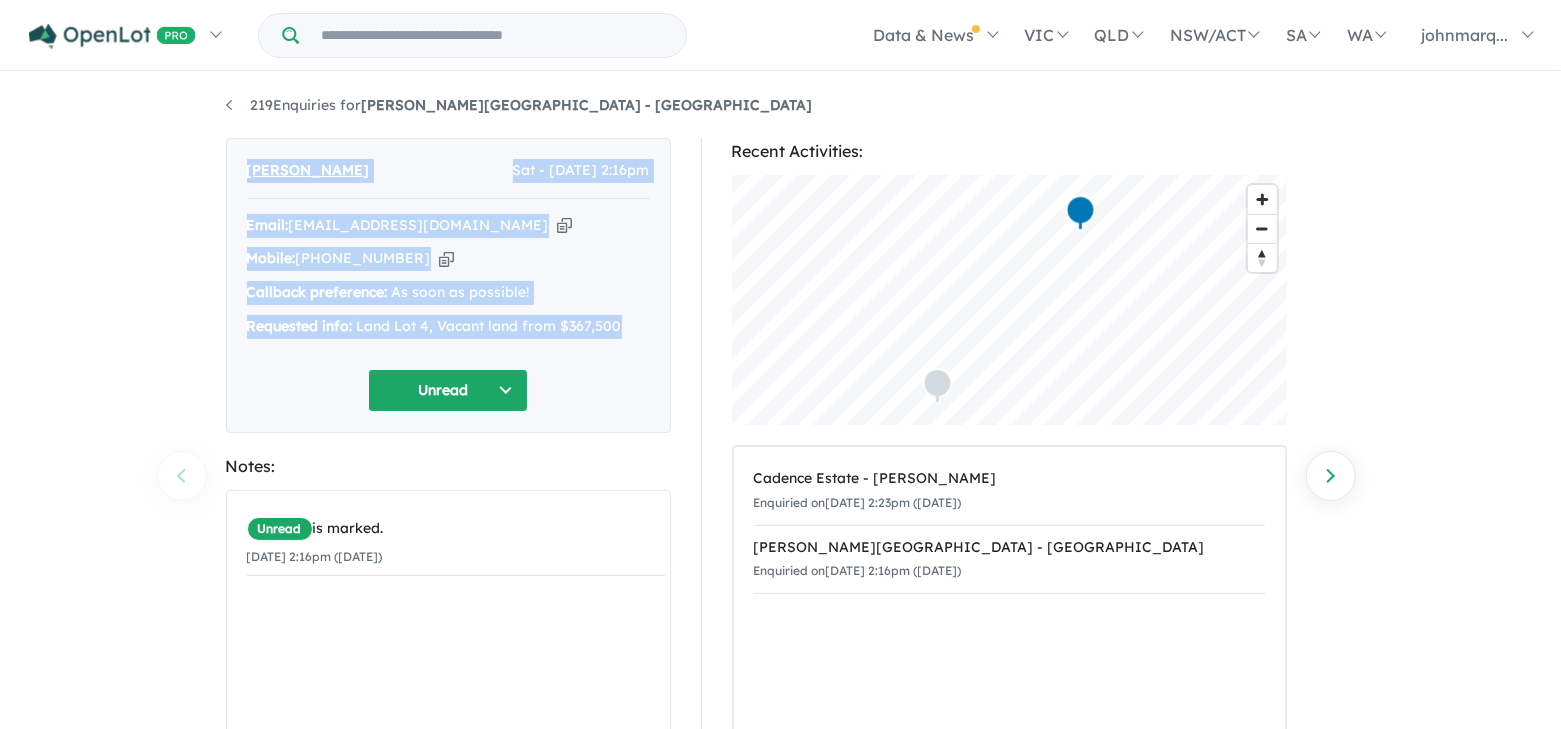 drag, startPoint x: 241, startPoint y: 167, endPoint x: 625, endPoint y: 320, distance: 413.3582 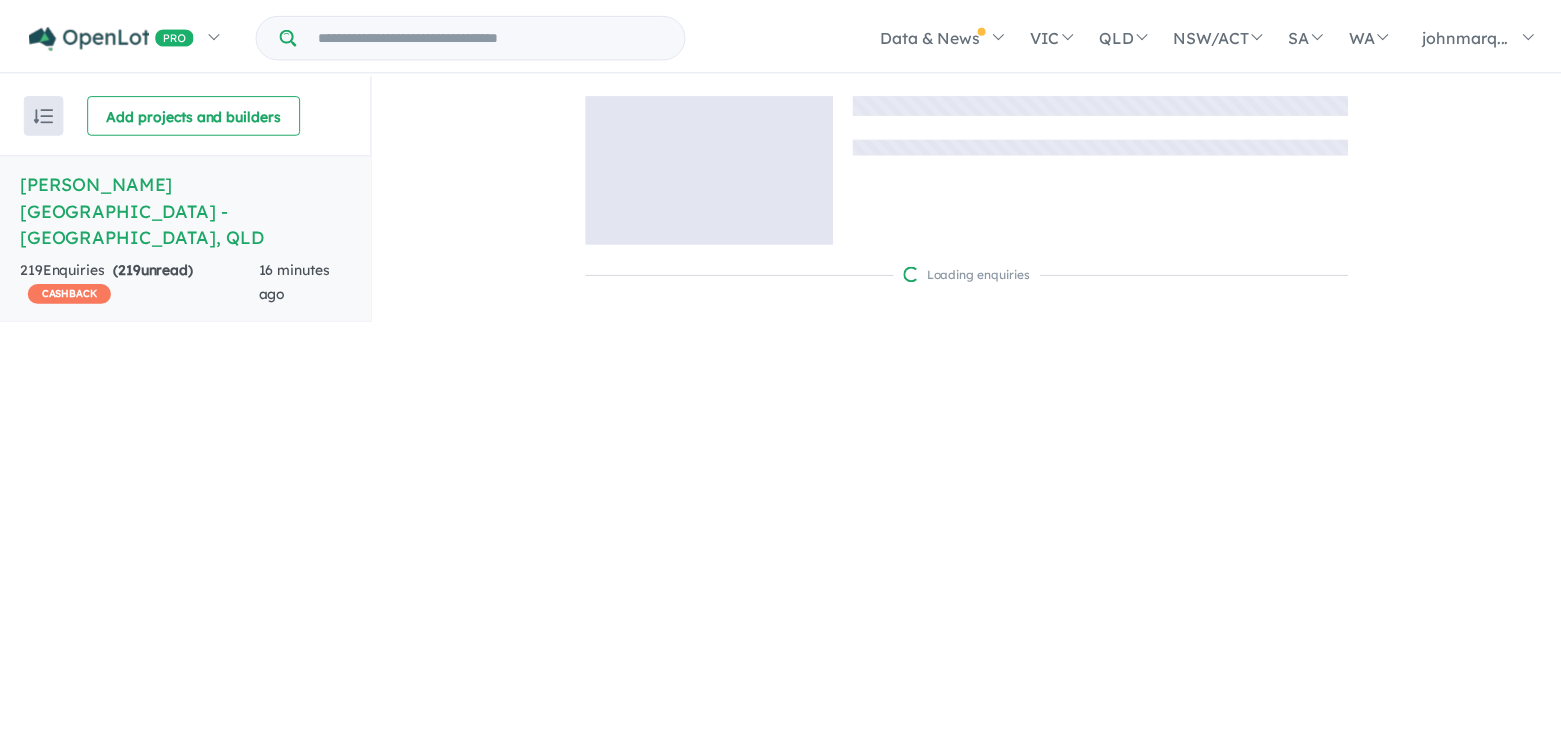 scroll, scrollTop: 0, scrollLeft: 0, axis: both 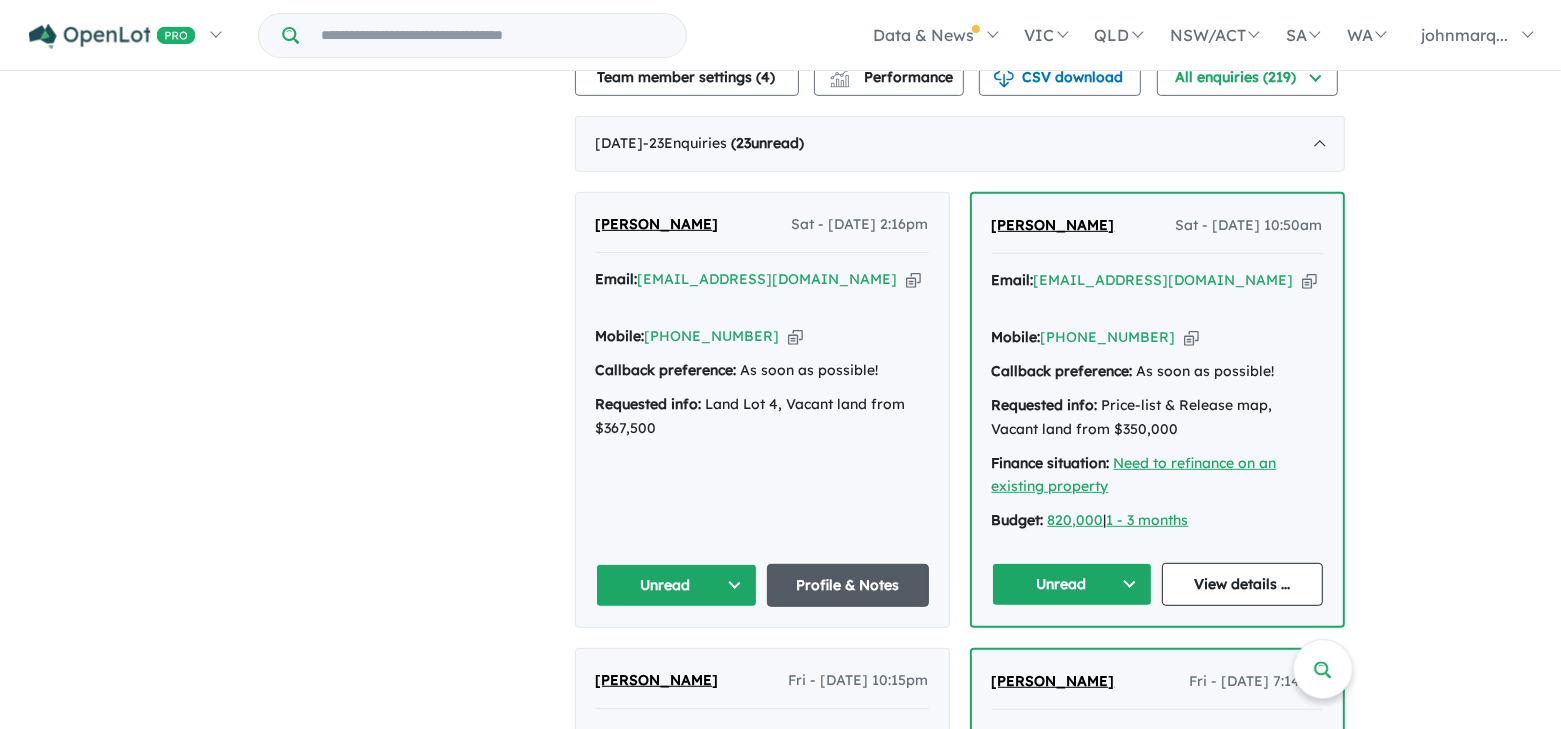 click on "Profile & Notes" at bounding box center [848, 585] 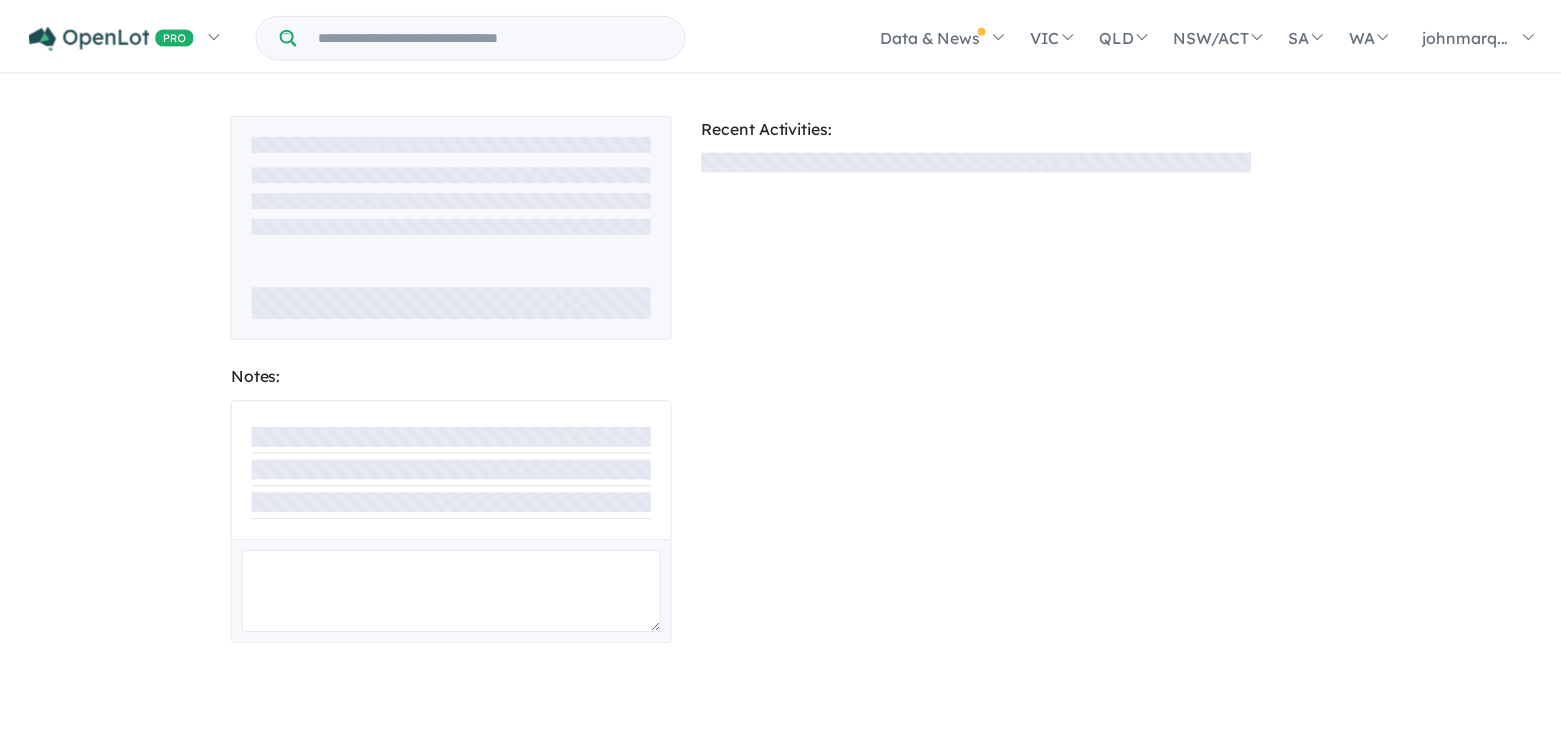 scroll, scrollTop: 0, scrollLeft: 0, axis: both 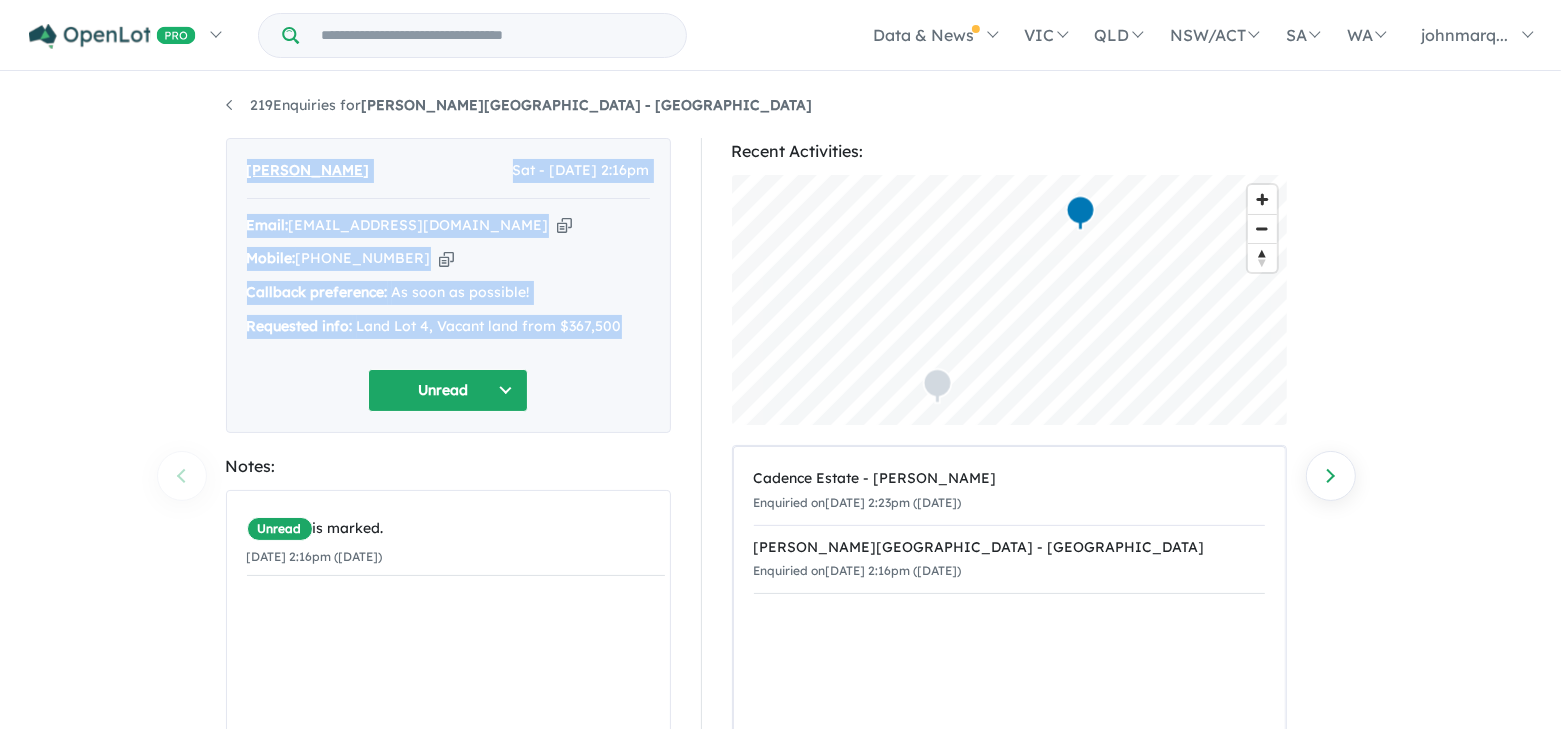 drag, startPoint x: 246, startPoint y: 166, endPoint x: 634, endPoint y: 343, distance: 426.4657 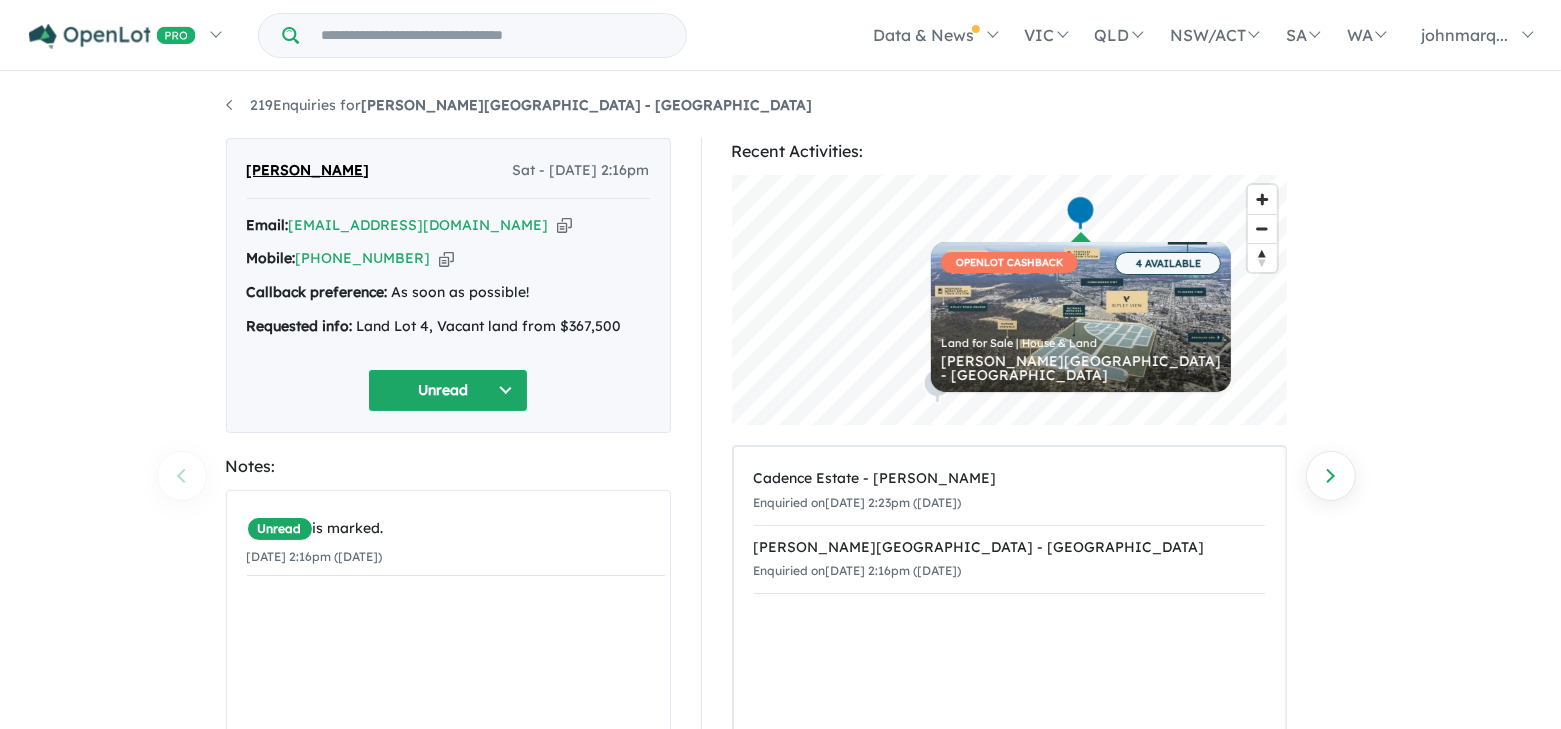 click on "Unread  is marked. [DATE] 2:16pm ([DATE])" at bounding box center (456, 643) 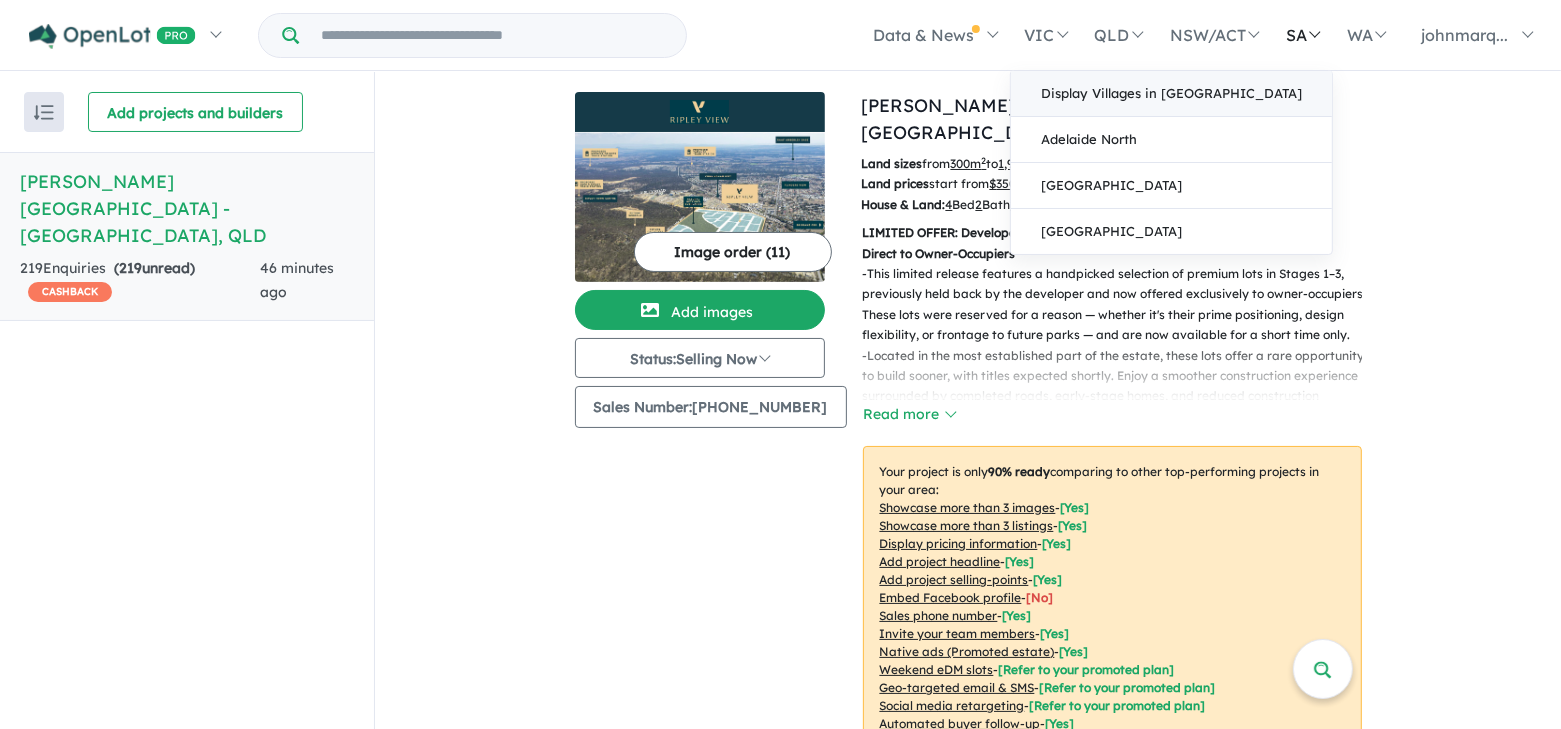scroll, scrollTop: 3, scrollLeft: 0, axis: vertical 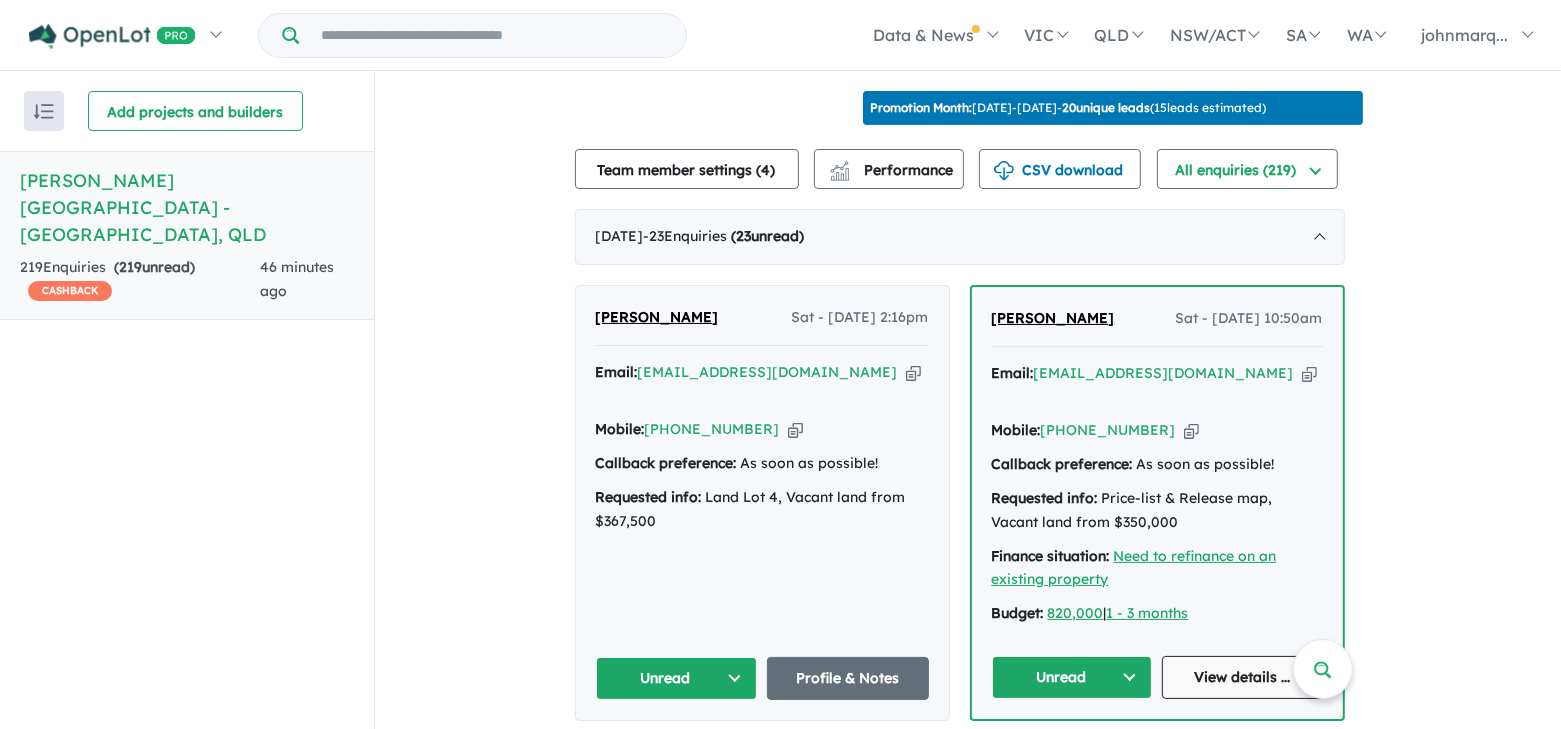 click on "View details ..." at bounding box center [1242, 677] 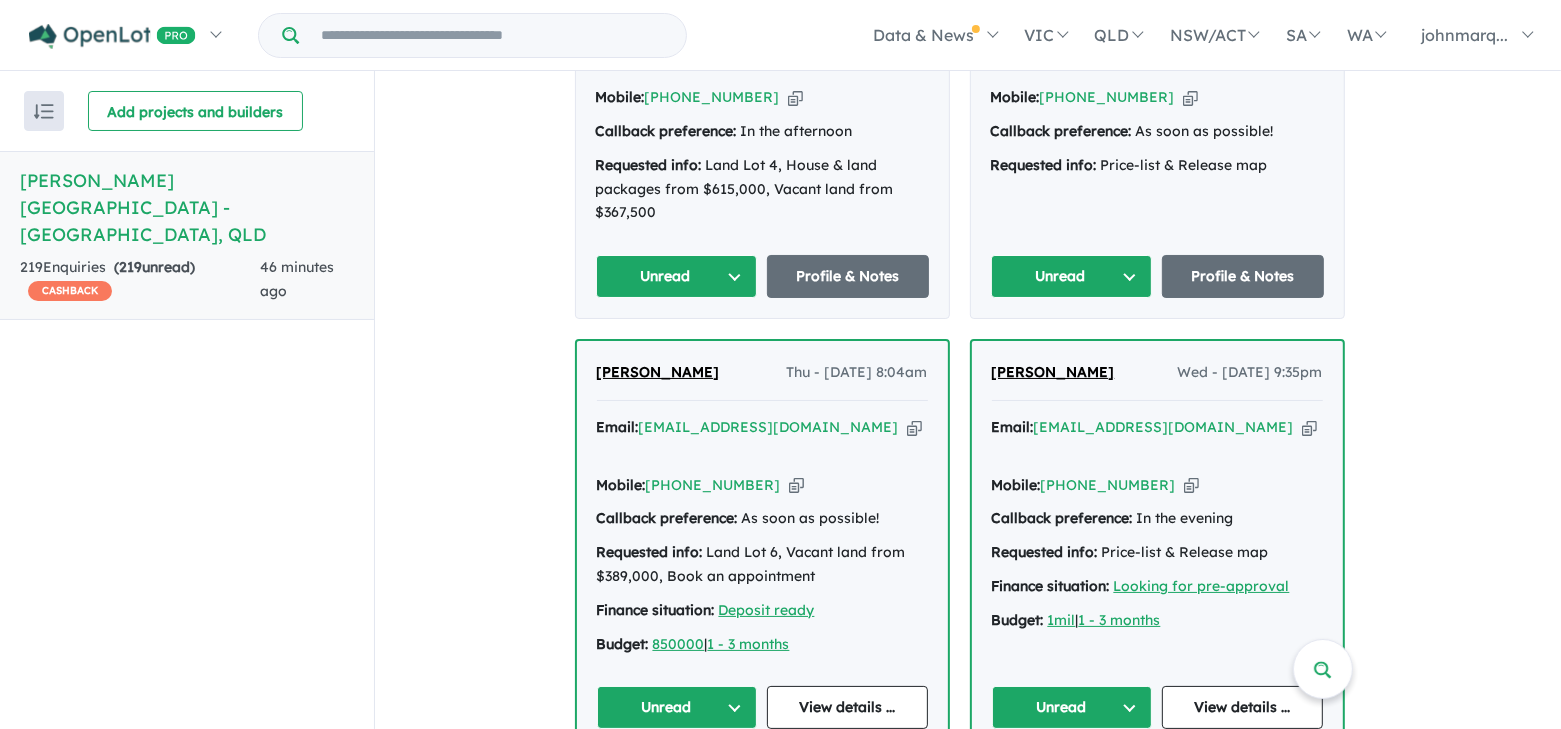 scroll, scrollTop: 2600, scrollLeft: 0, axis: vertical 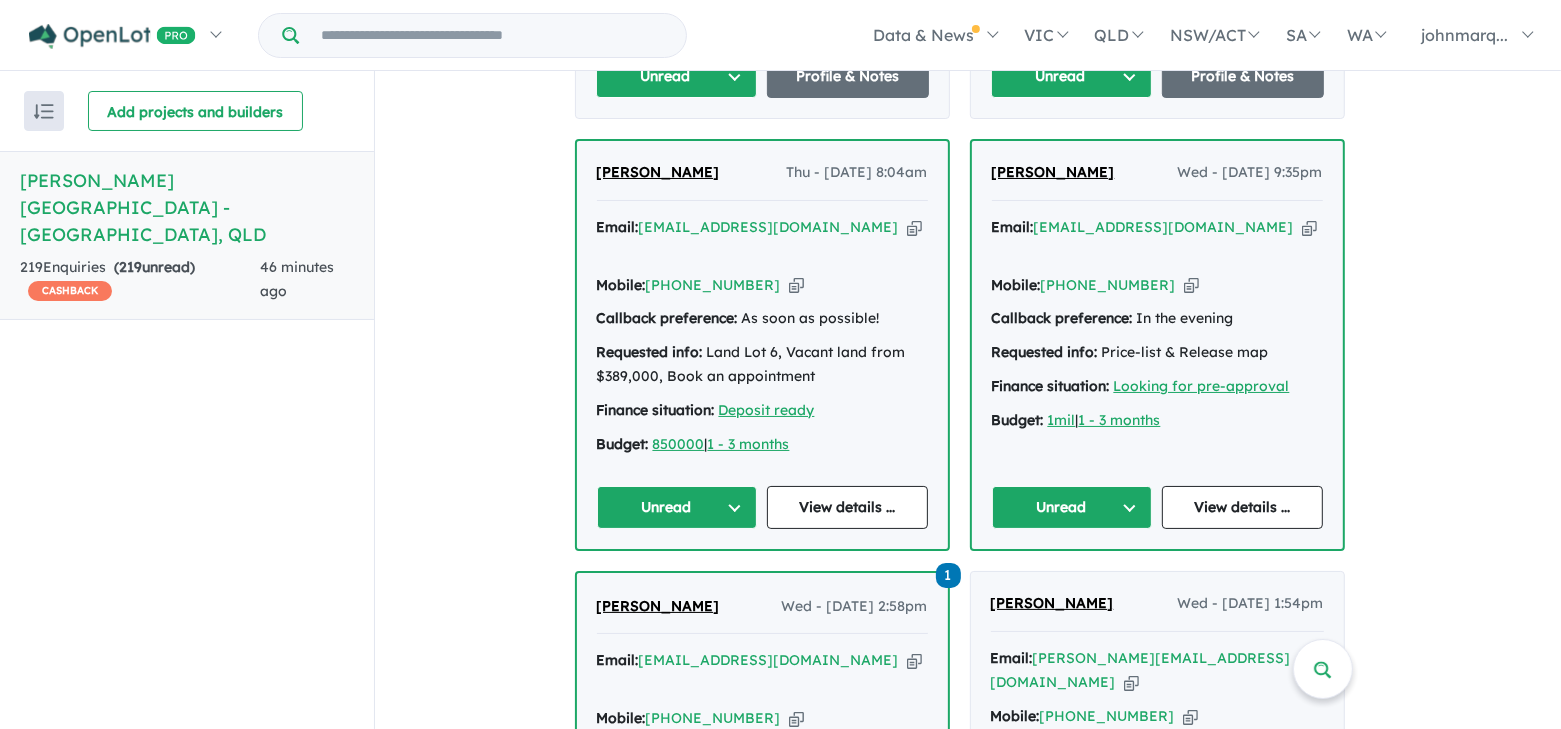 click at bounding box center [1131, 682] 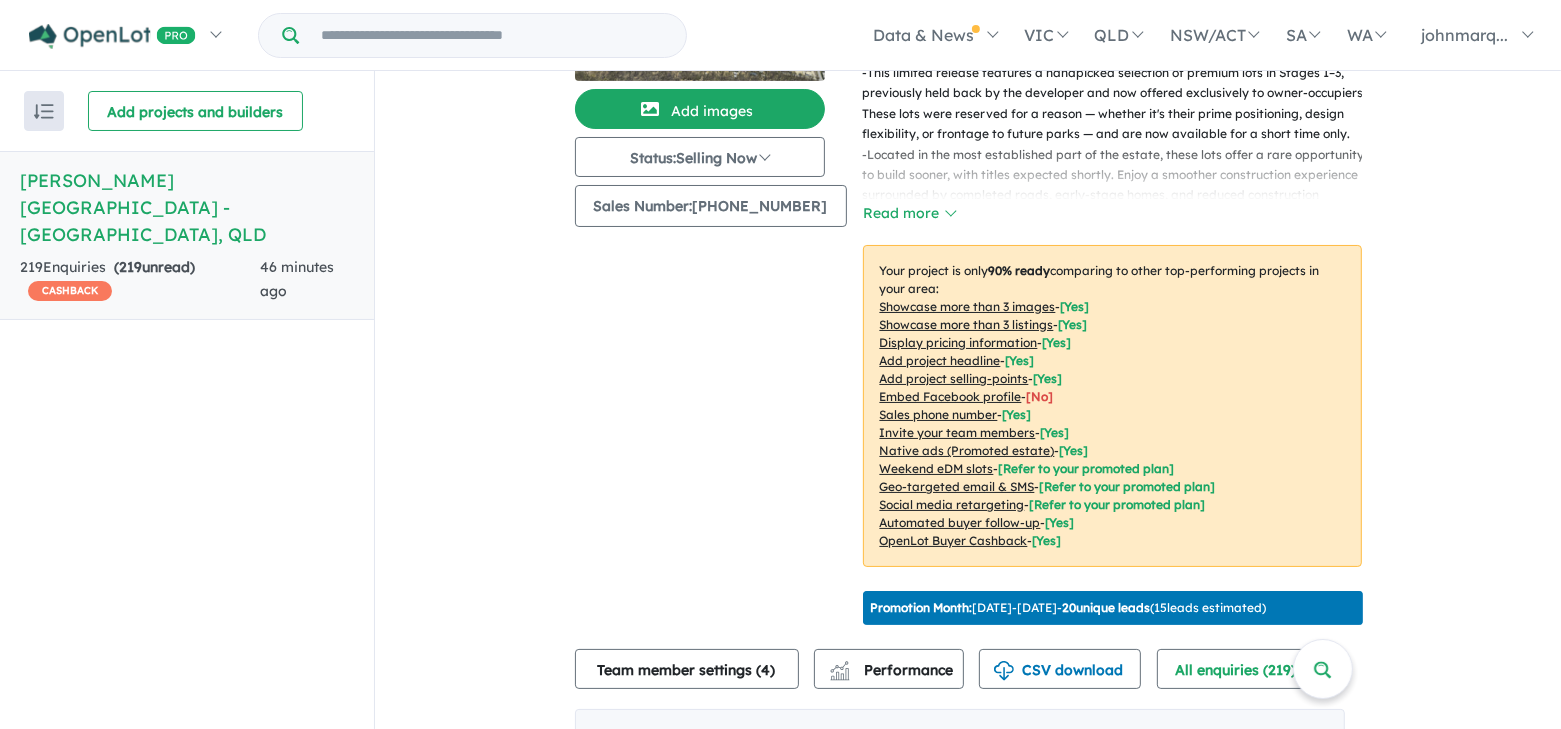 scroll, scrollTop: 500, scrollLeft: 0, axis: vertical 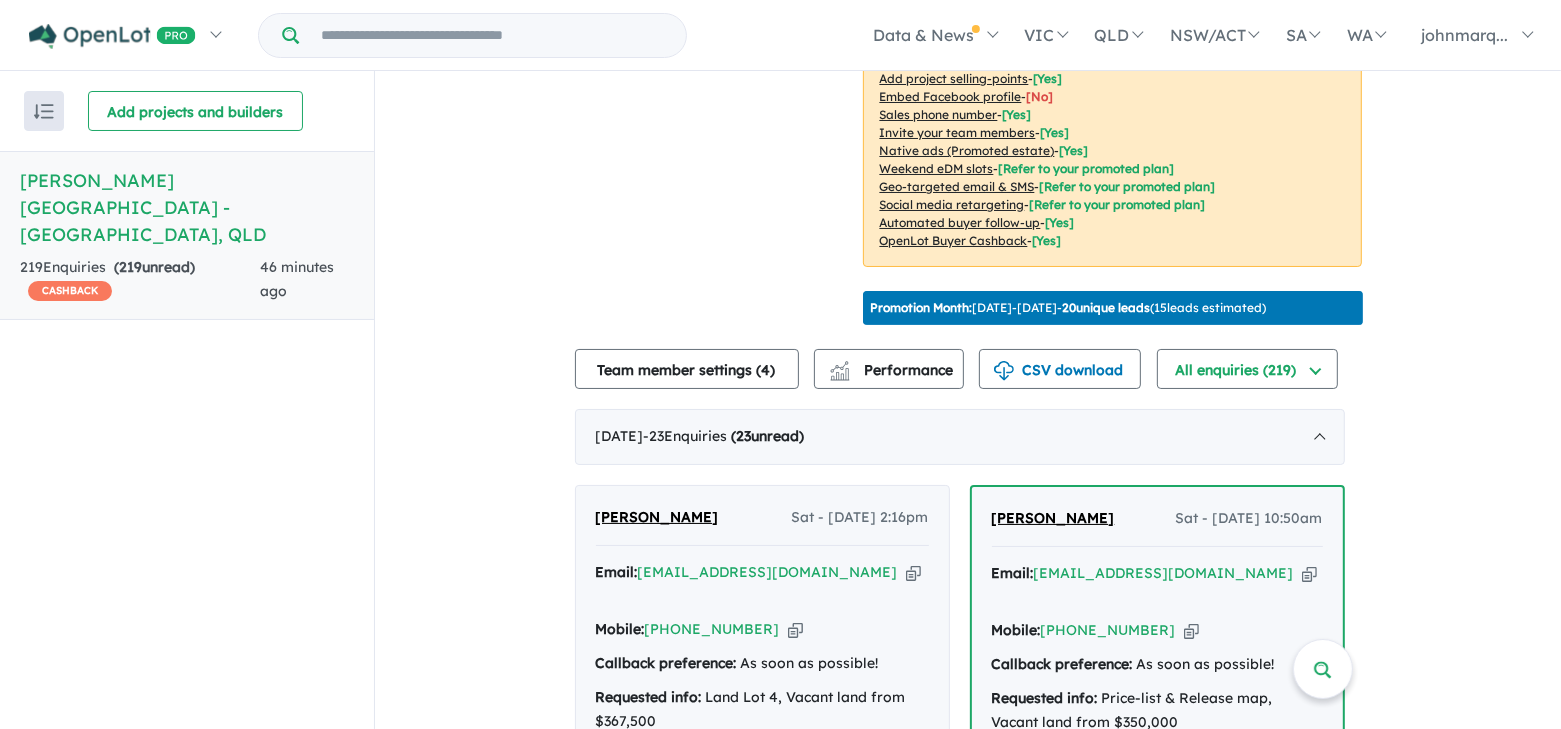 click at bounding box center (1309, 573) 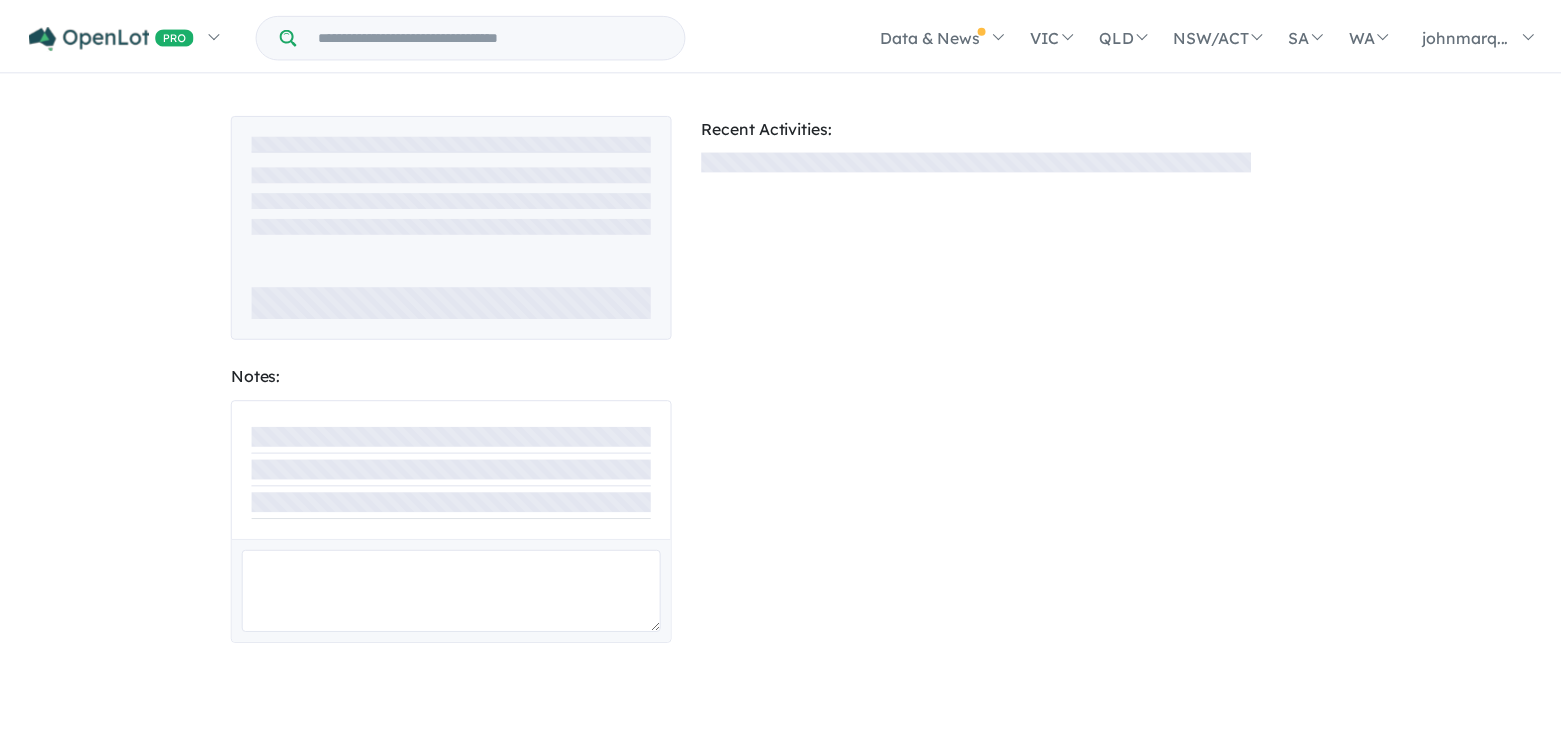 scroll, scrollTop: 0, scrollLeft: 0, axis: both 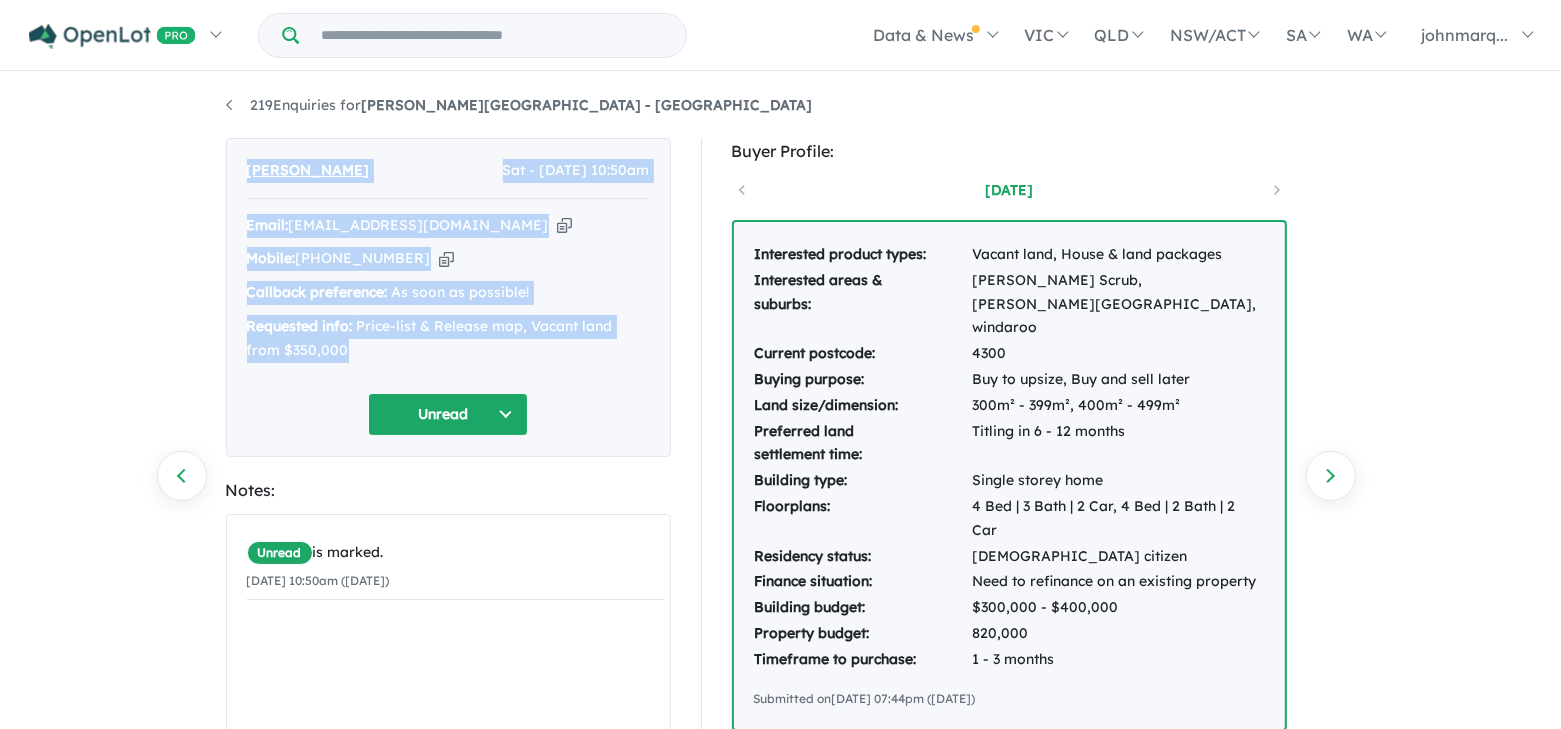 drag, startPoint x: 246, startPoint y: 165, endPoint x: 344, endPoint y: 349, distance: 208.47063 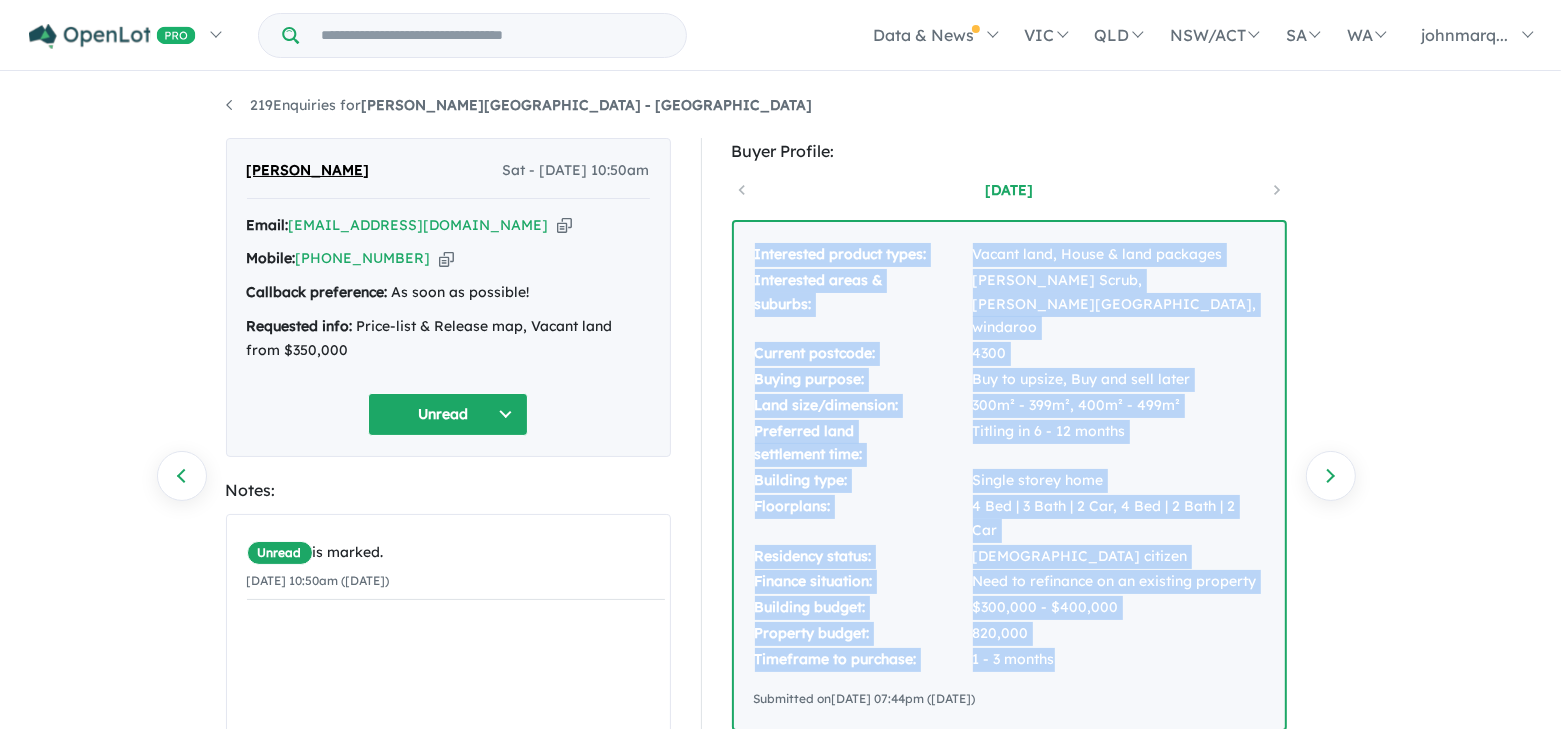drag, startPoint x: 744, startPoint y: 244, endPoint x: 1095, endPoint y: 614, distance: 510.00098 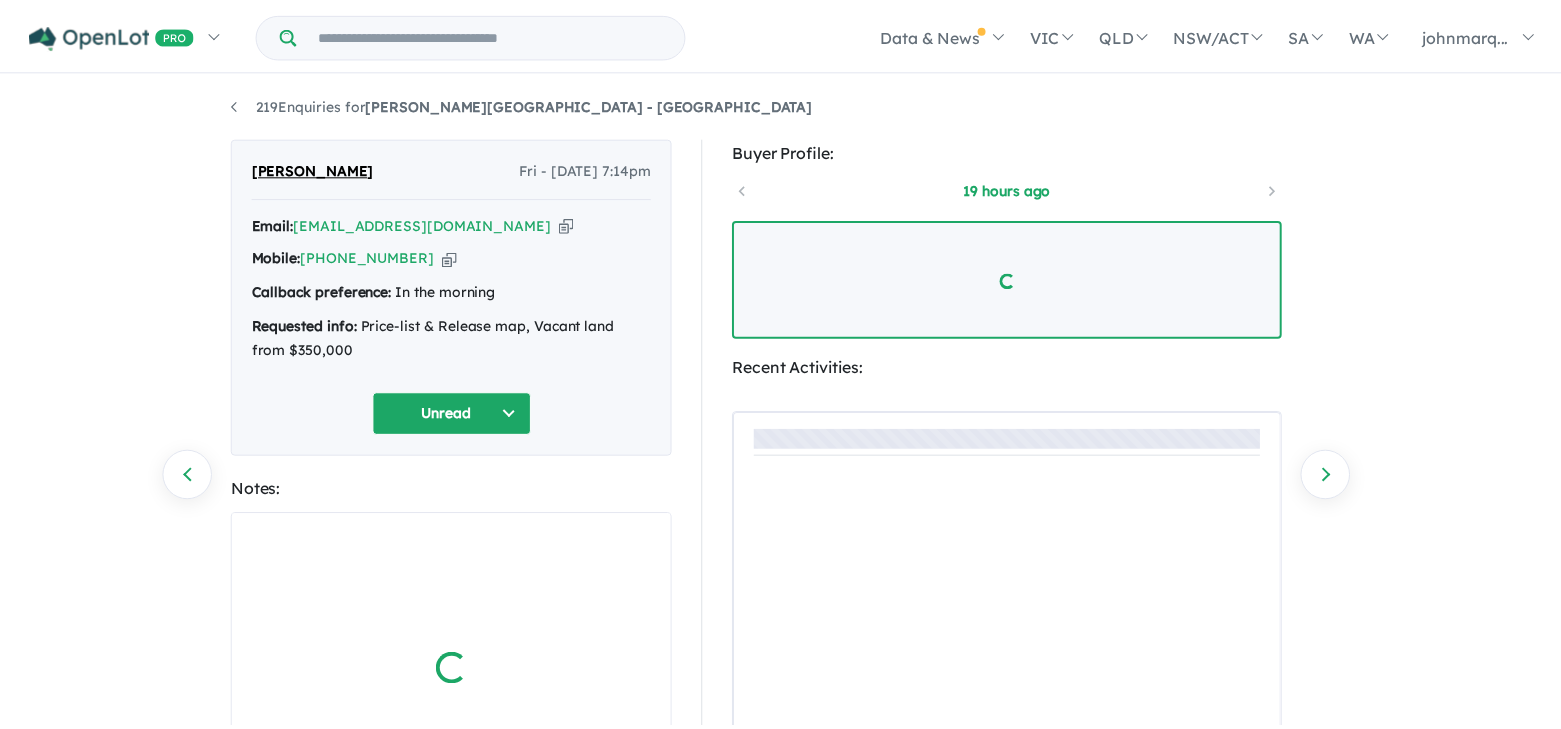 scroll, scrollTop: 0, scrollLeft: 0, axis: both 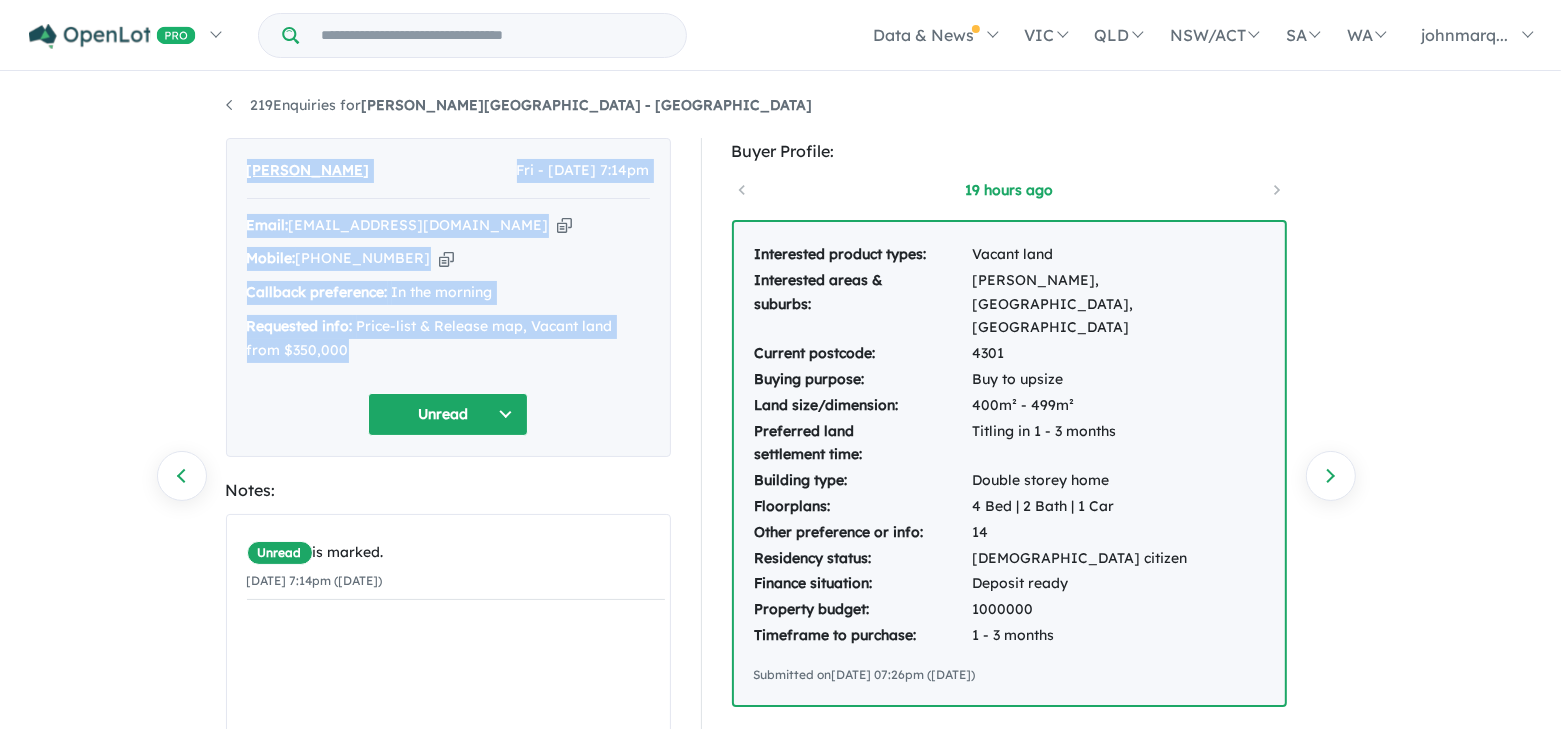 drag, startPoint x: 241, startPoint y: 166, endPoint x: 401, endPoint y: 347, distance: 241.58022 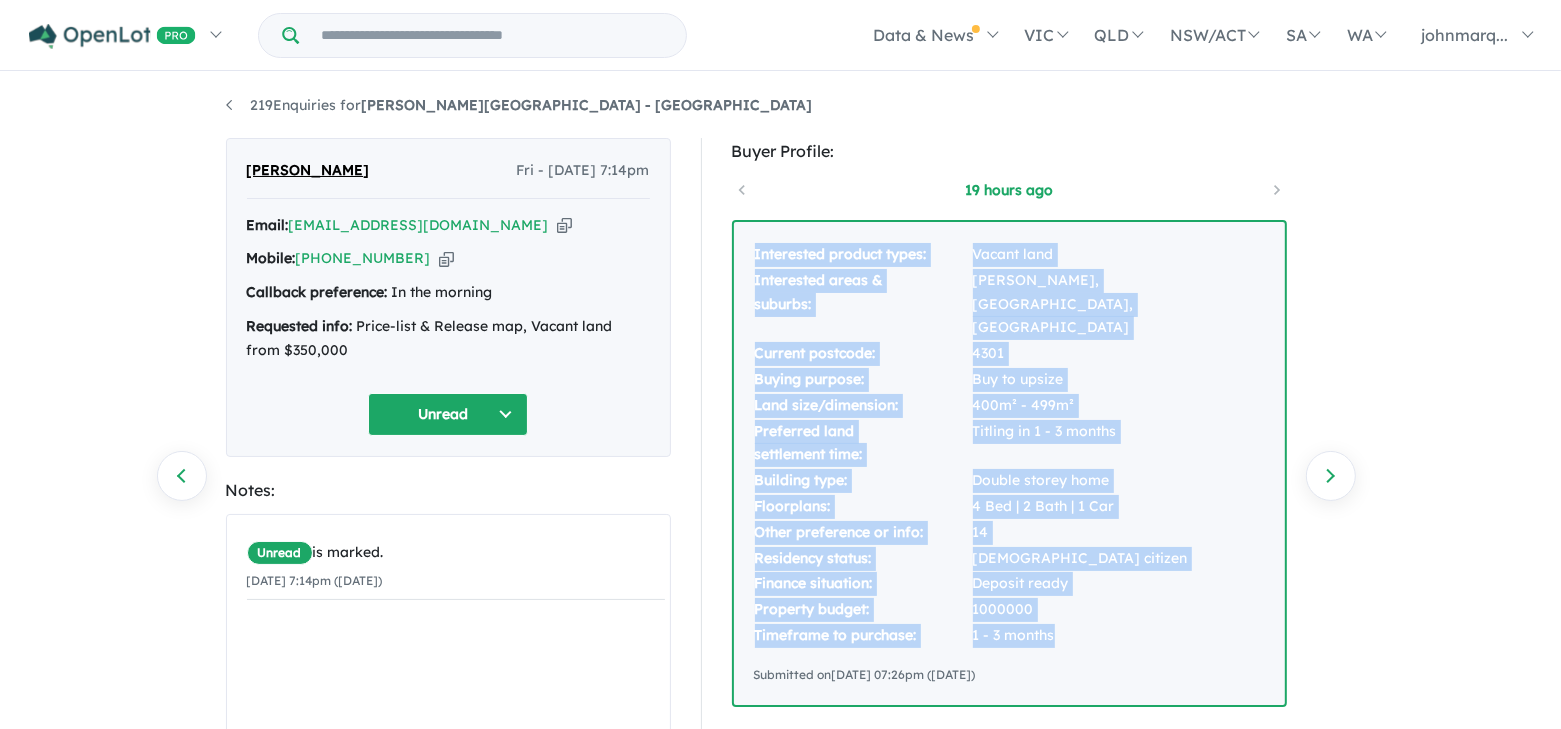 drag, startPoint x: 752, startPoint y: 251, endPoint x: 1102, endPoint y: 609, distance: 500.66357 